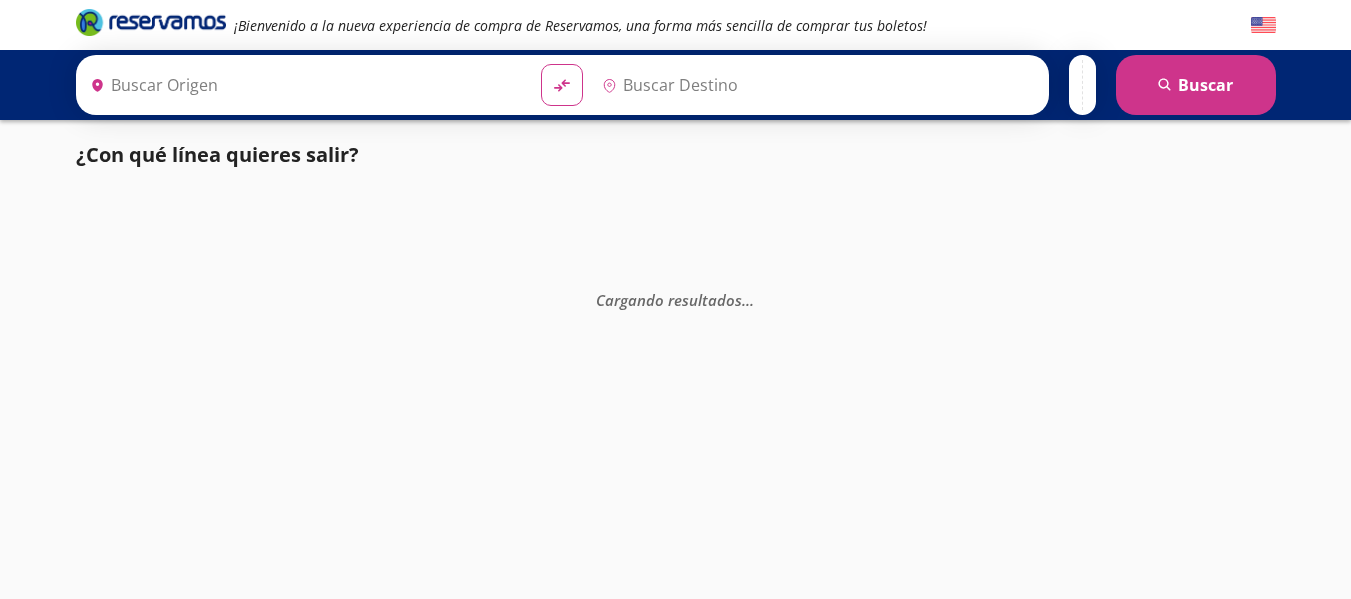 scroll, scrollTop: 0, scrollLeft: 0, axis: both 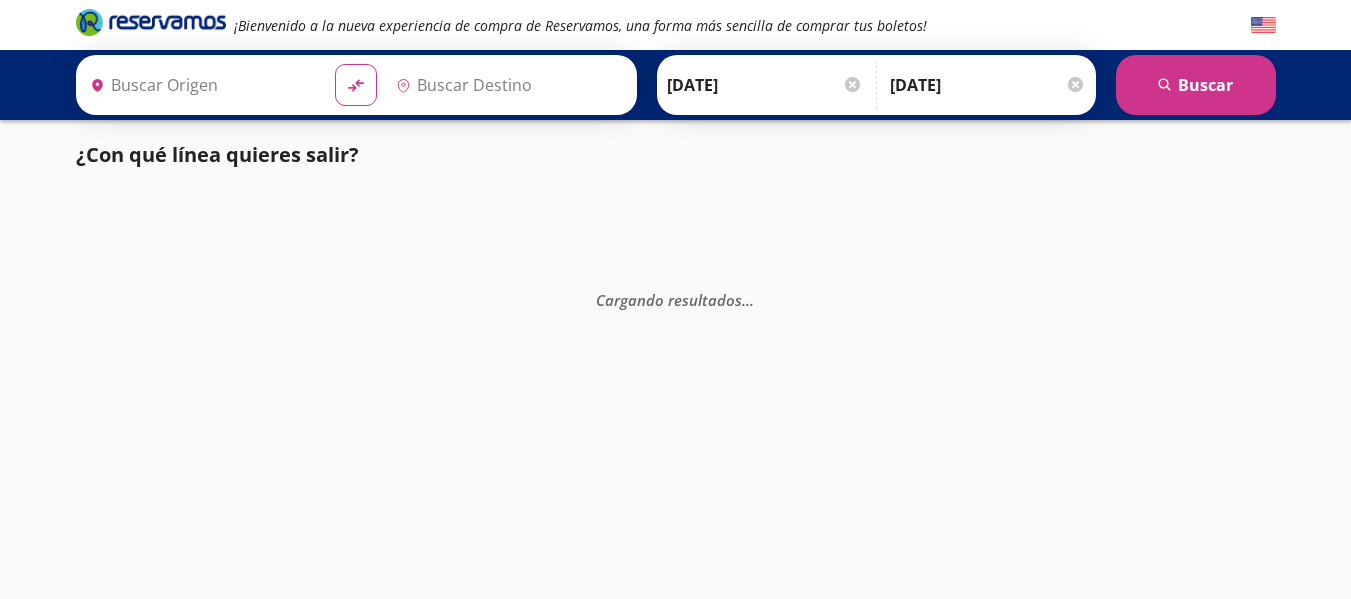 type on "Manzanillo, Colima" 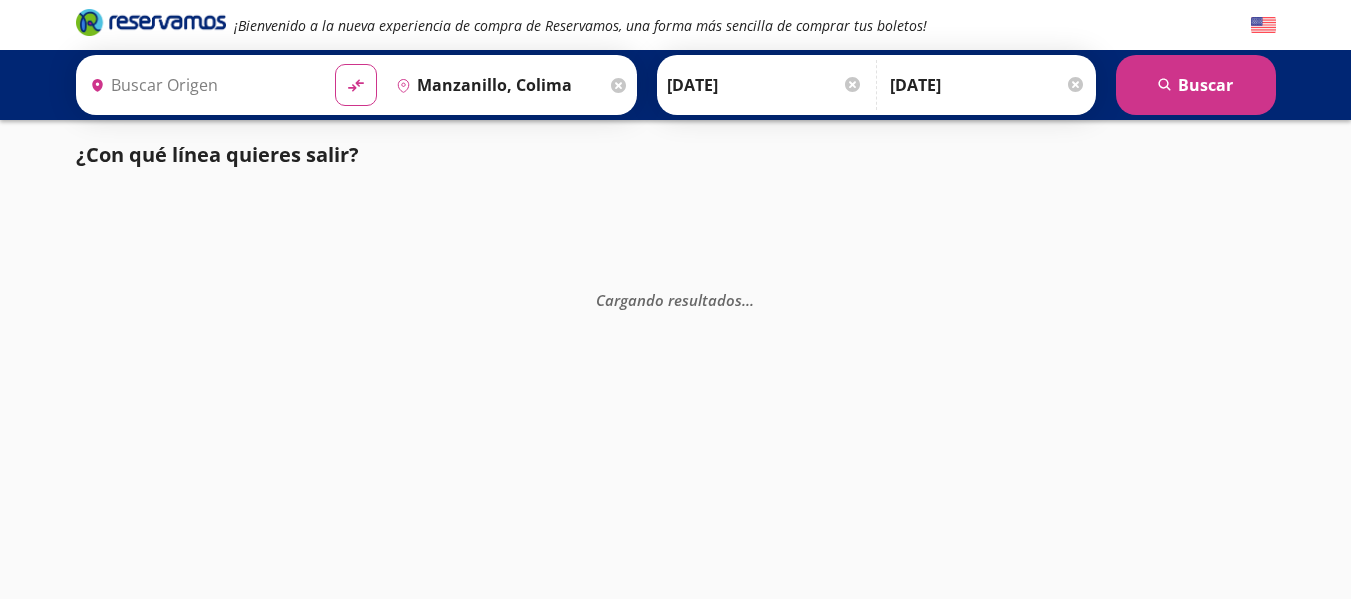 type on "[GEOGRAPHIC_DATA], [GEOGRAPHIC_DATA]" 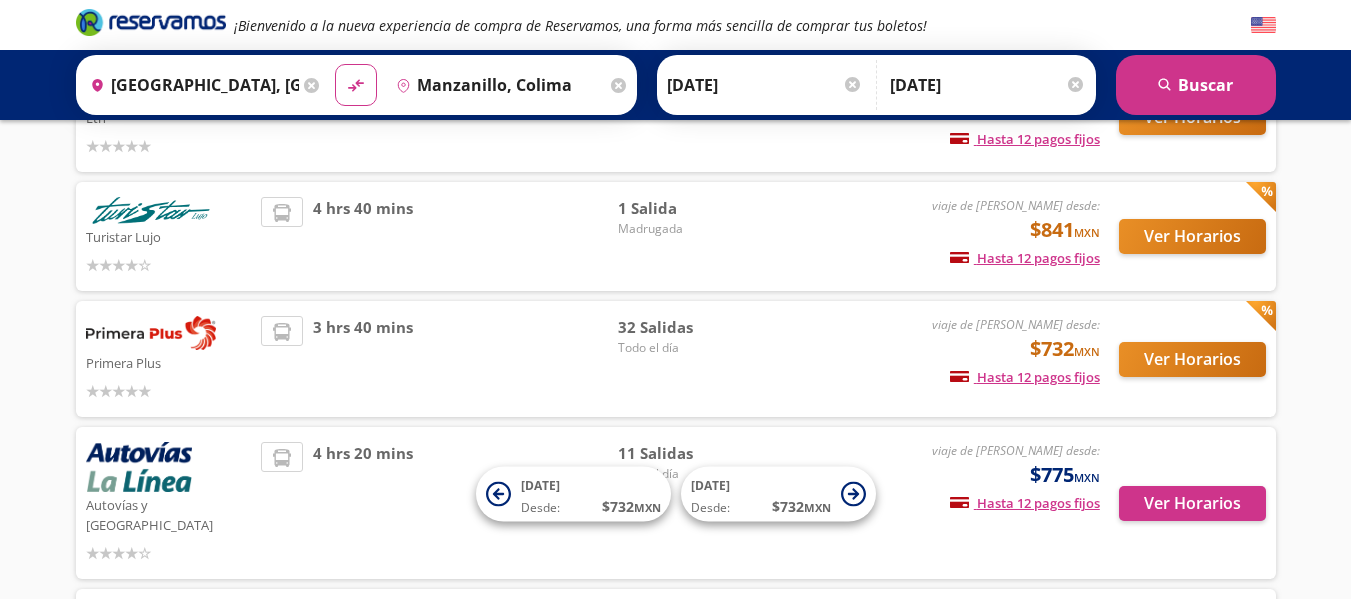 scroll, scrollTop: 400, scrollLeft: 0, axis: vertical 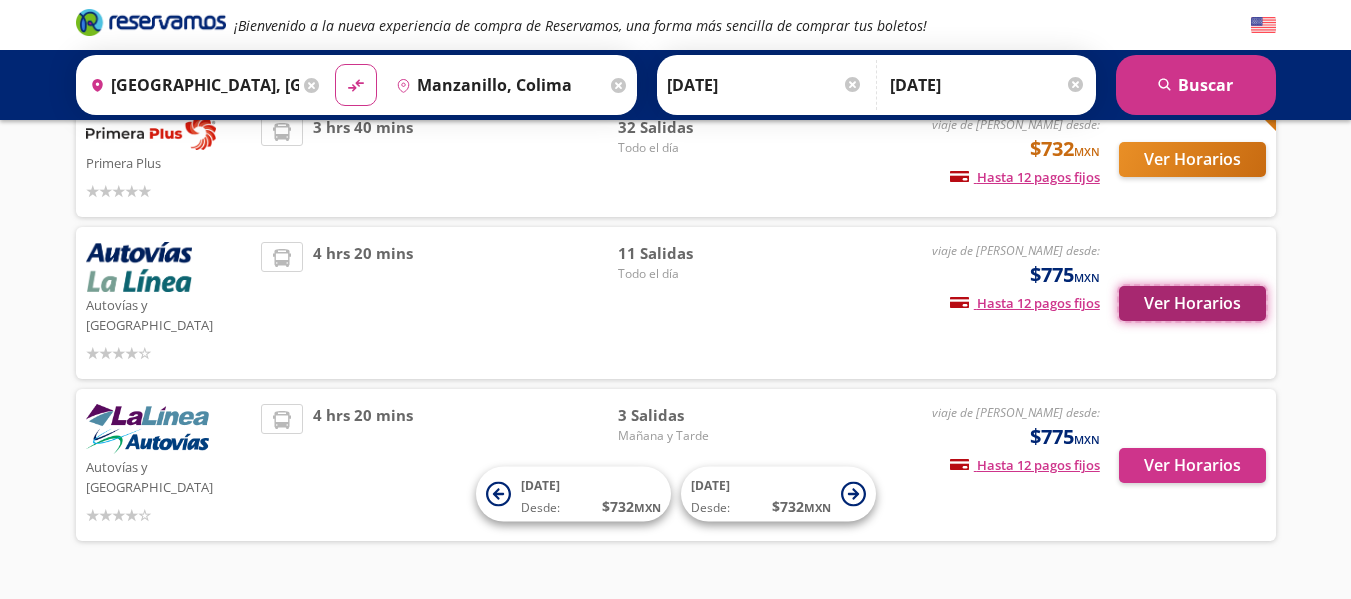click on "Ver Horarios" at bounding box center [1192, 303] 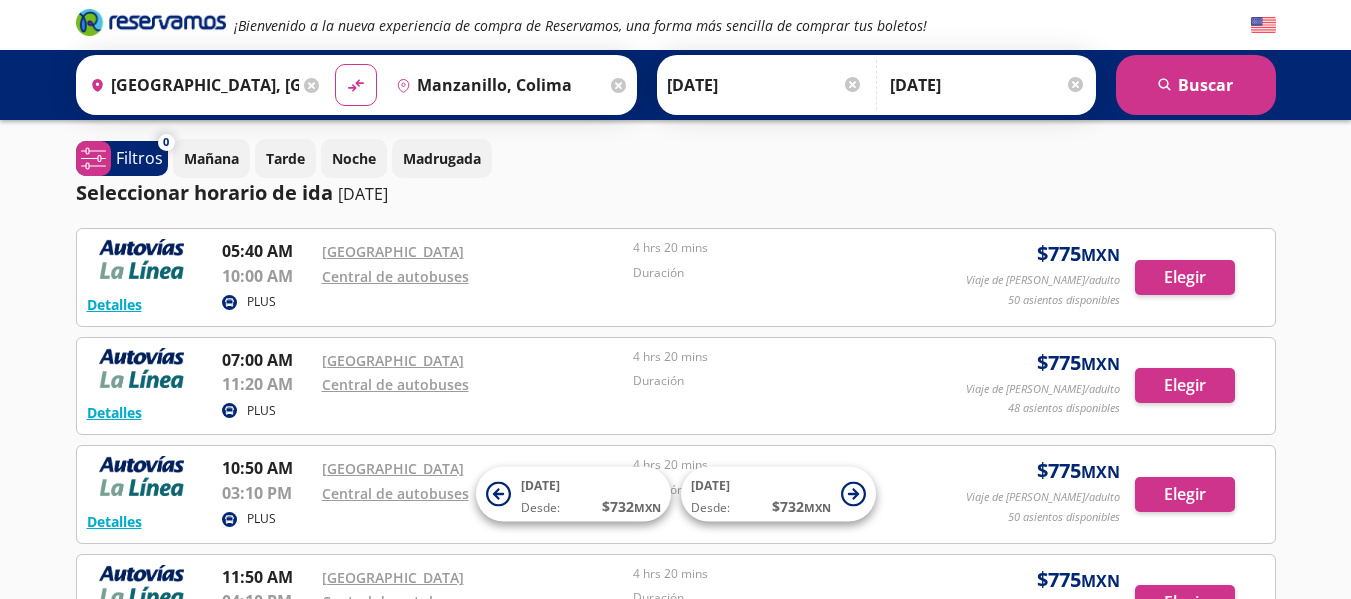 scroll, scrollTop: 0, scrollLeft: 0, axis: both 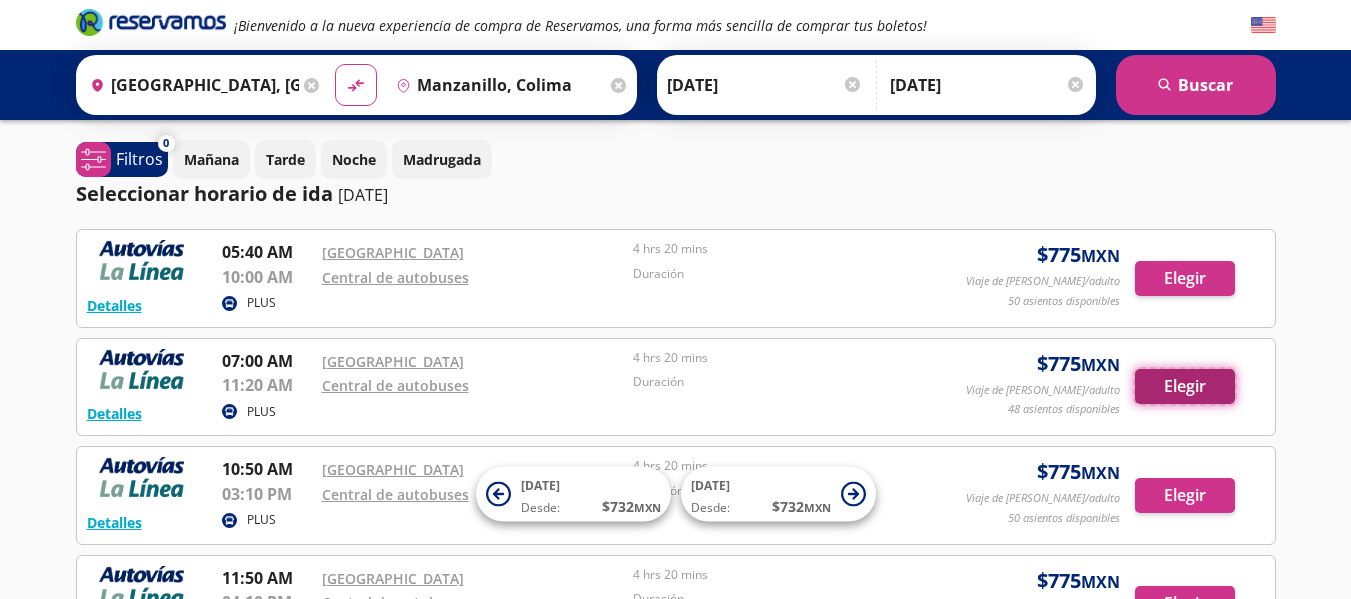 click on "Elegir" at bounding box center [1185, 386] 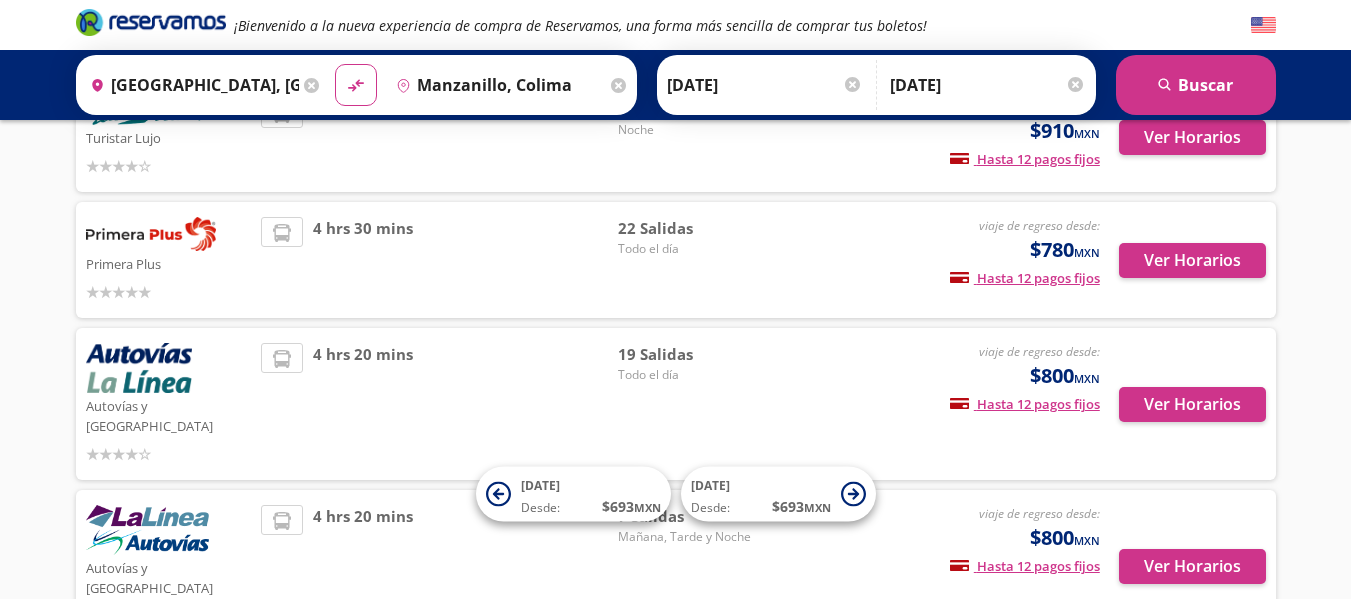 scroll, scrollTop: 300, scrollLeft: 0, axis: vertical 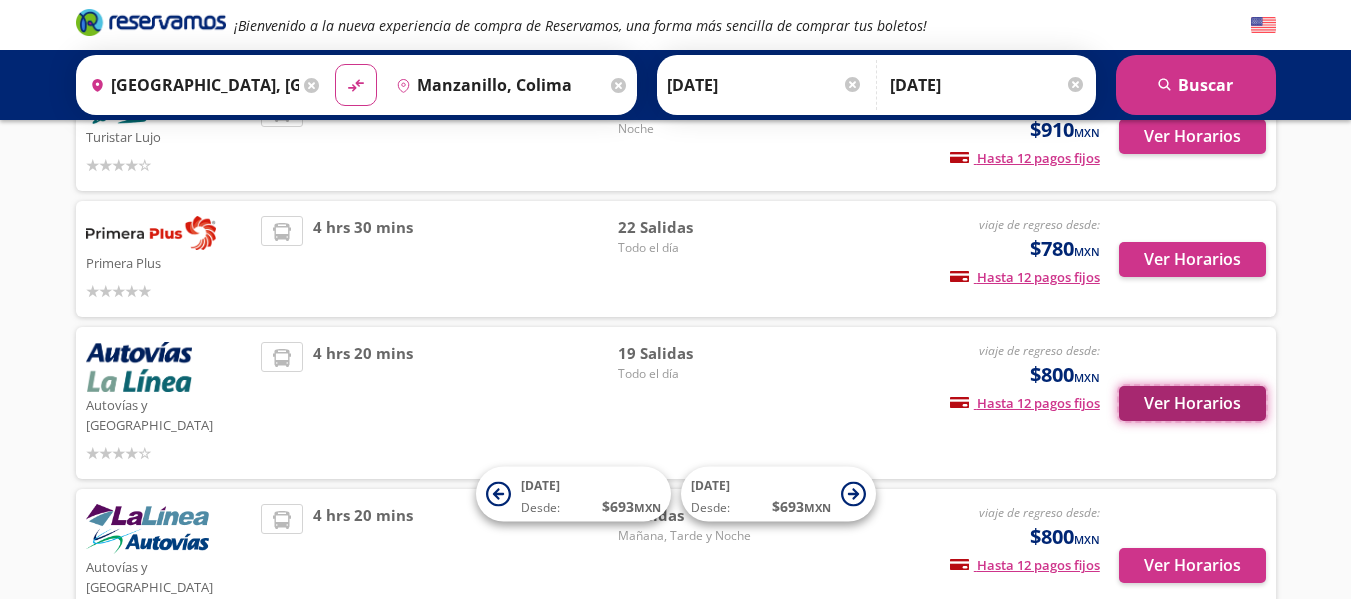 click on "Ver Horarios" at bounding box center [1192, 403] 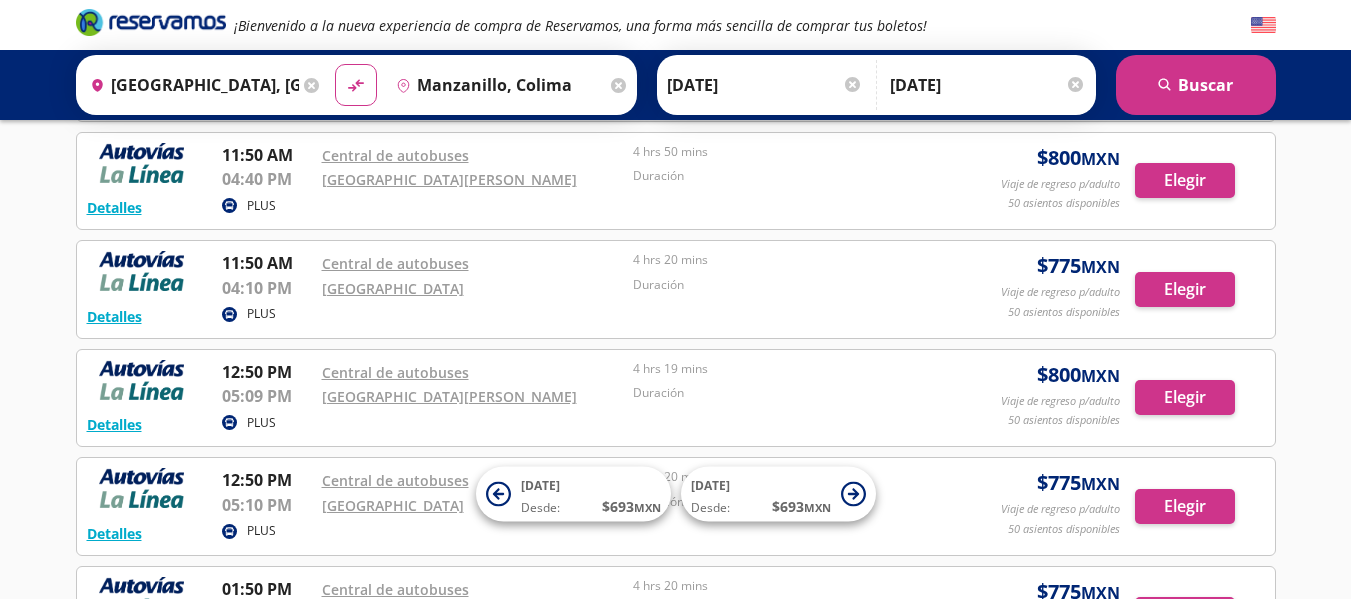 scroll, scrollTop: 1297, scrollLeft: 0, axis: vertical 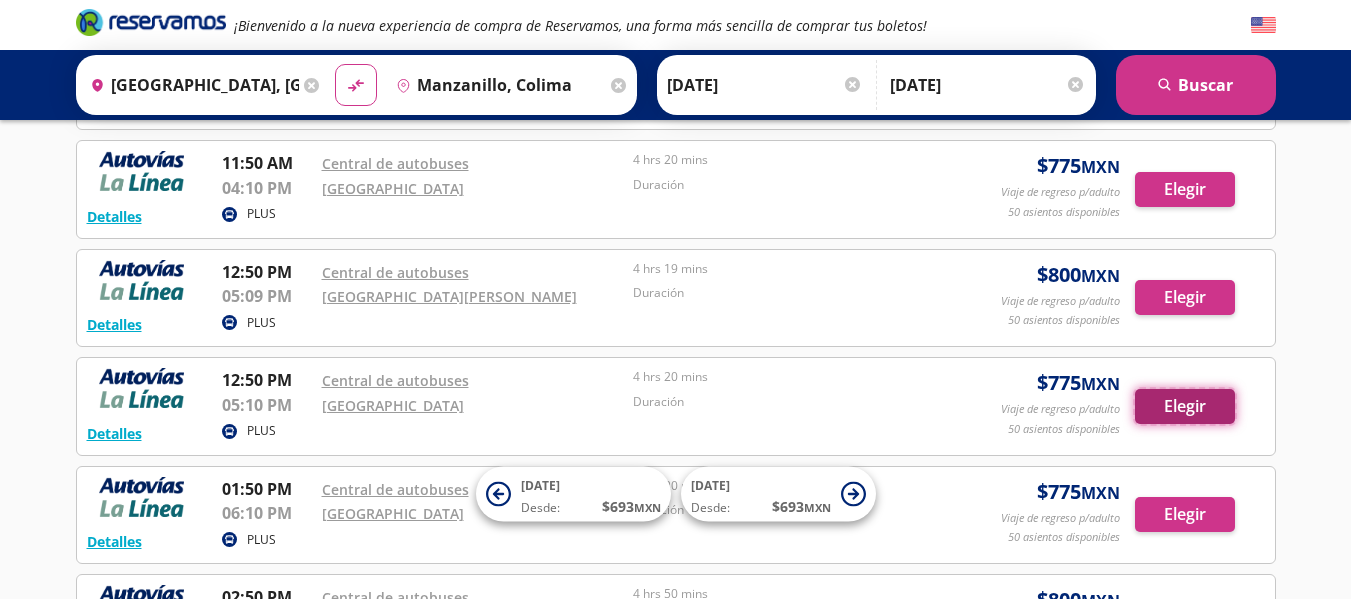 click on "Elegir" at bounding box center [1185, 406] 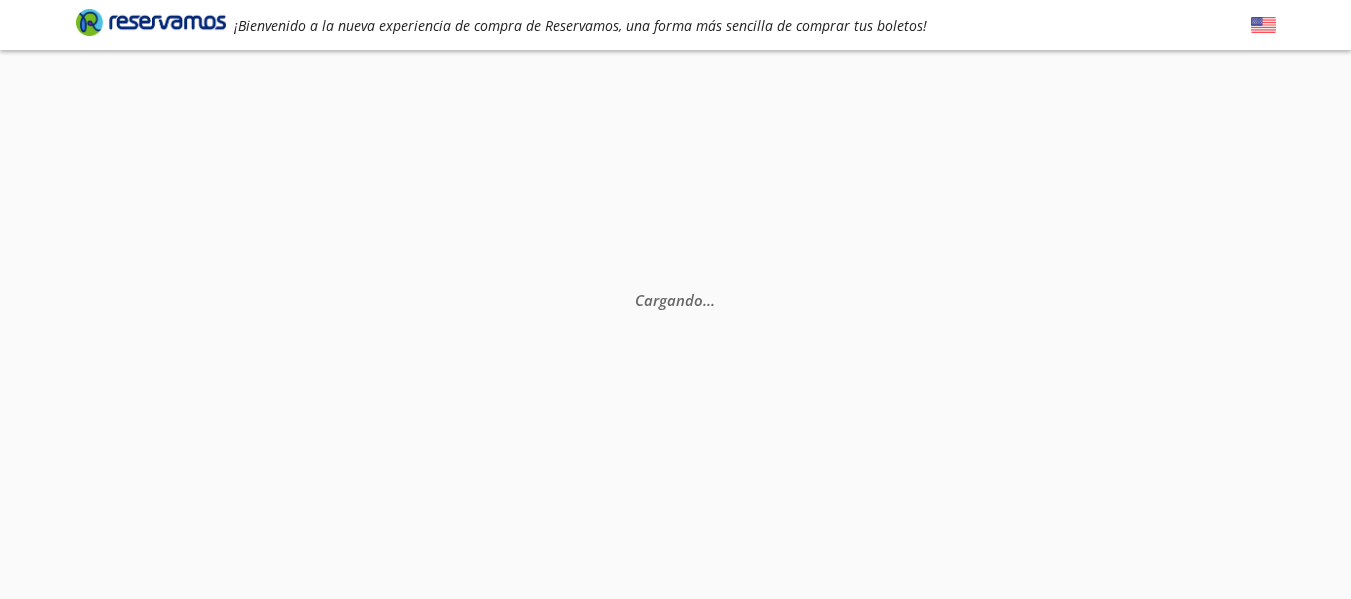 scroll, scrollTop: 0, scrollLeft: 0, axis: both 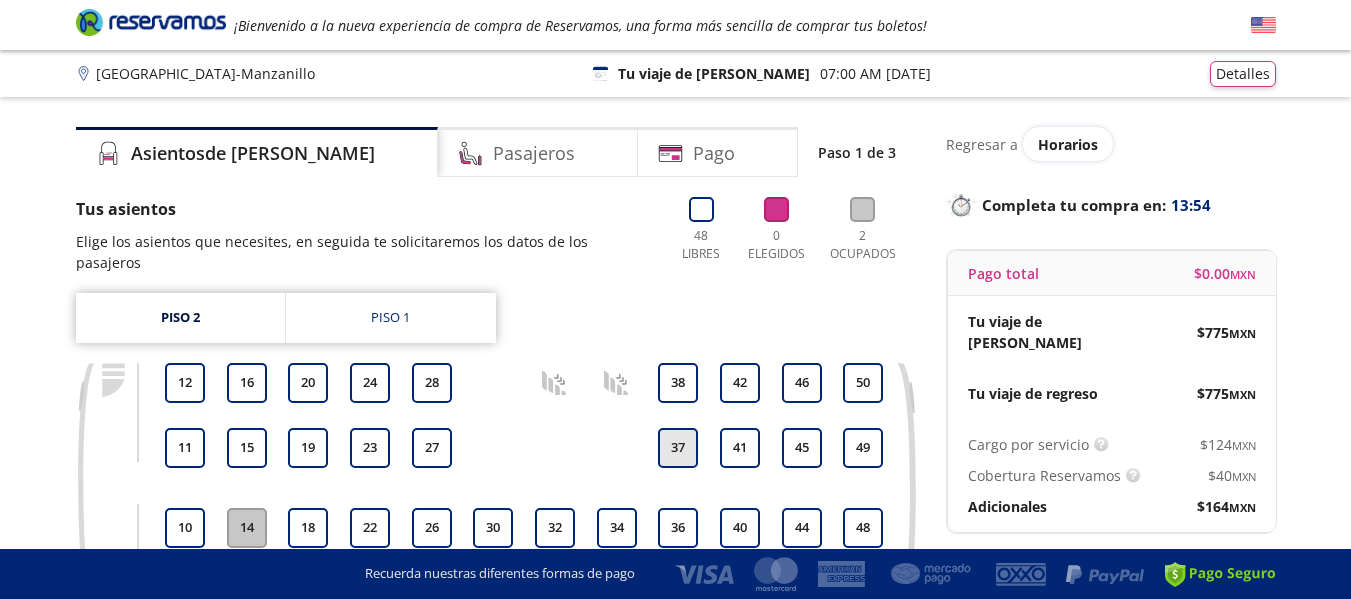 click on "37" at bounding box center [678, 448] 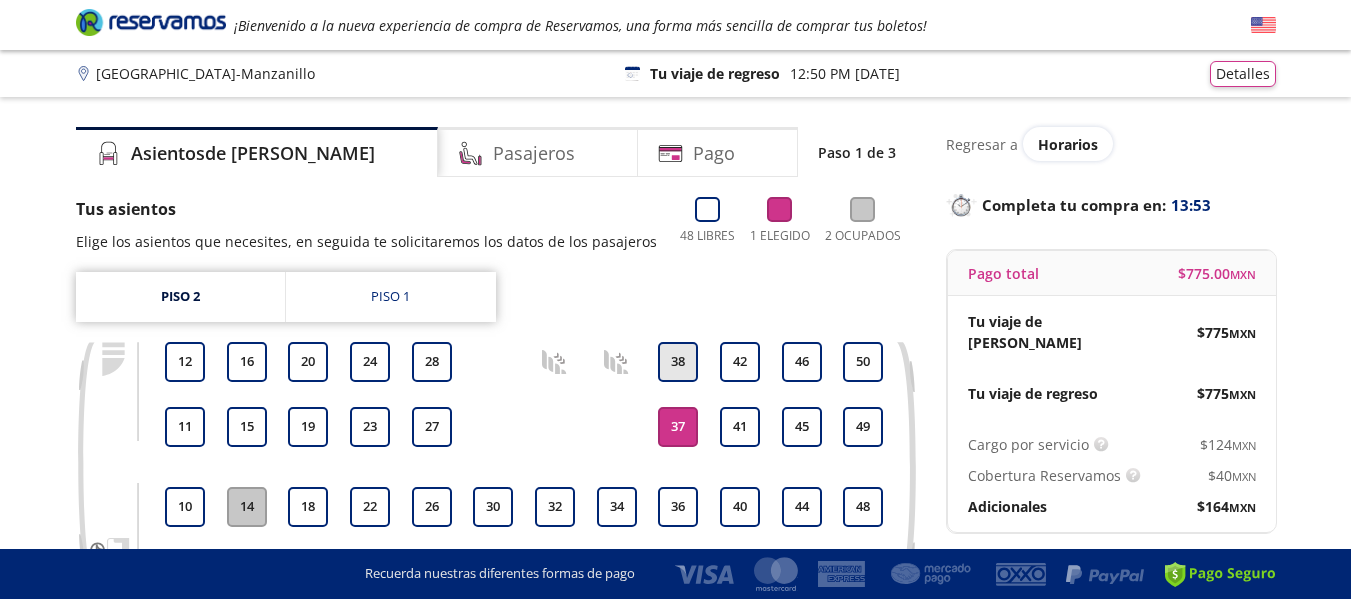 click on "38" at bounding box center (678, 362) 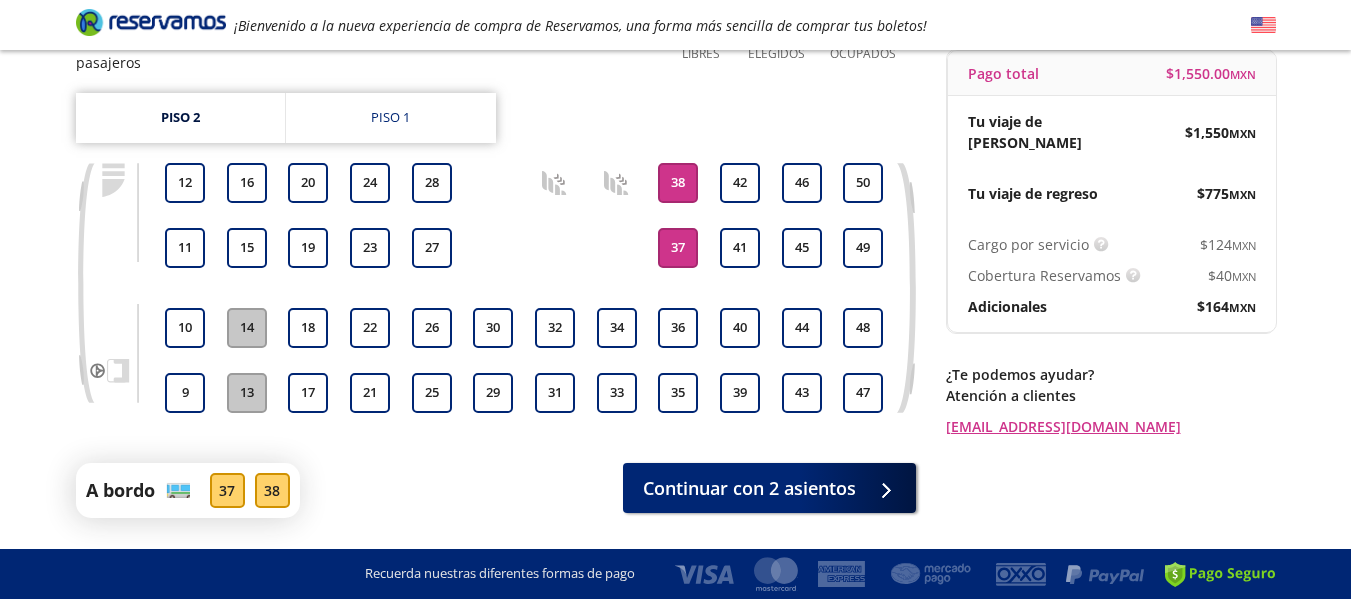 scroll, scrollTop: 239, scrollLeft: 0, axis: vertical 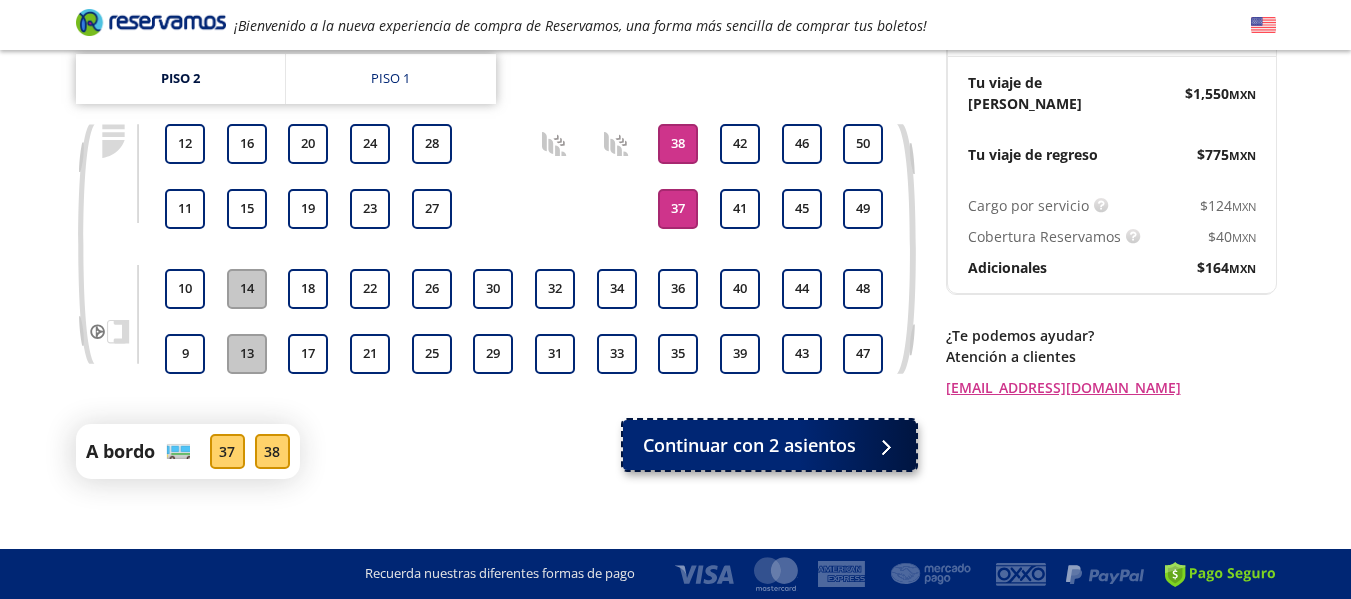 click on "Continuar con 2 asientos" at bounding box center (749, 445) 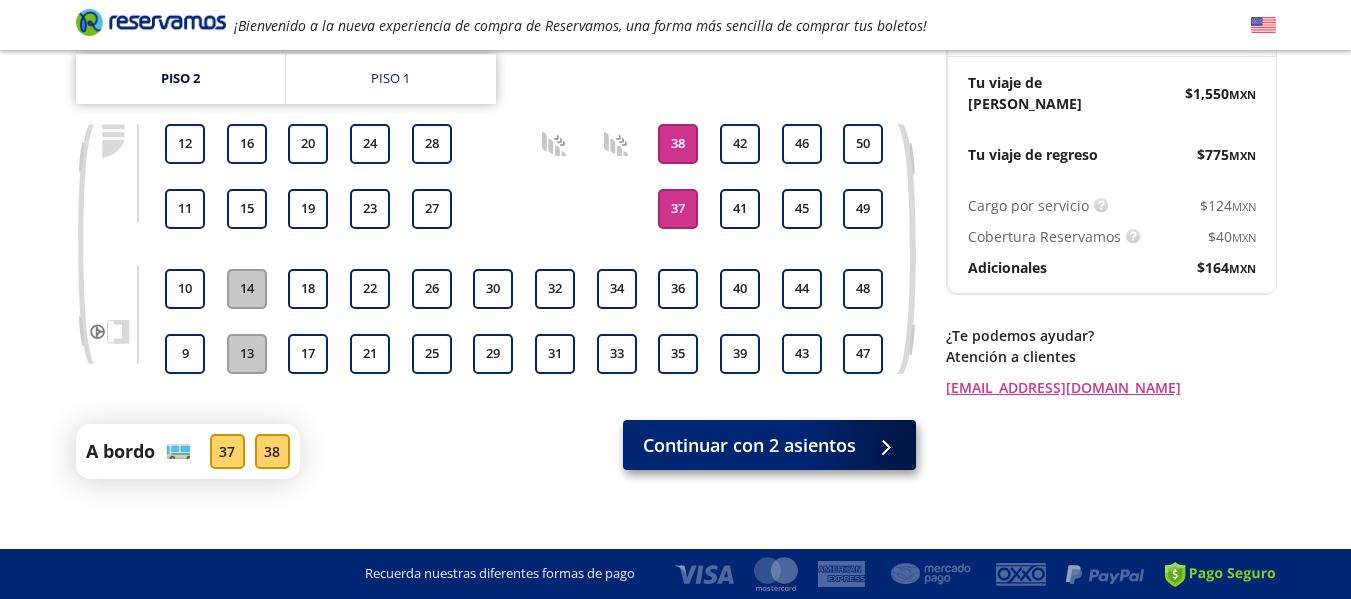 scroll, scrollTop: 0, scrollLeft: 0, axis: both 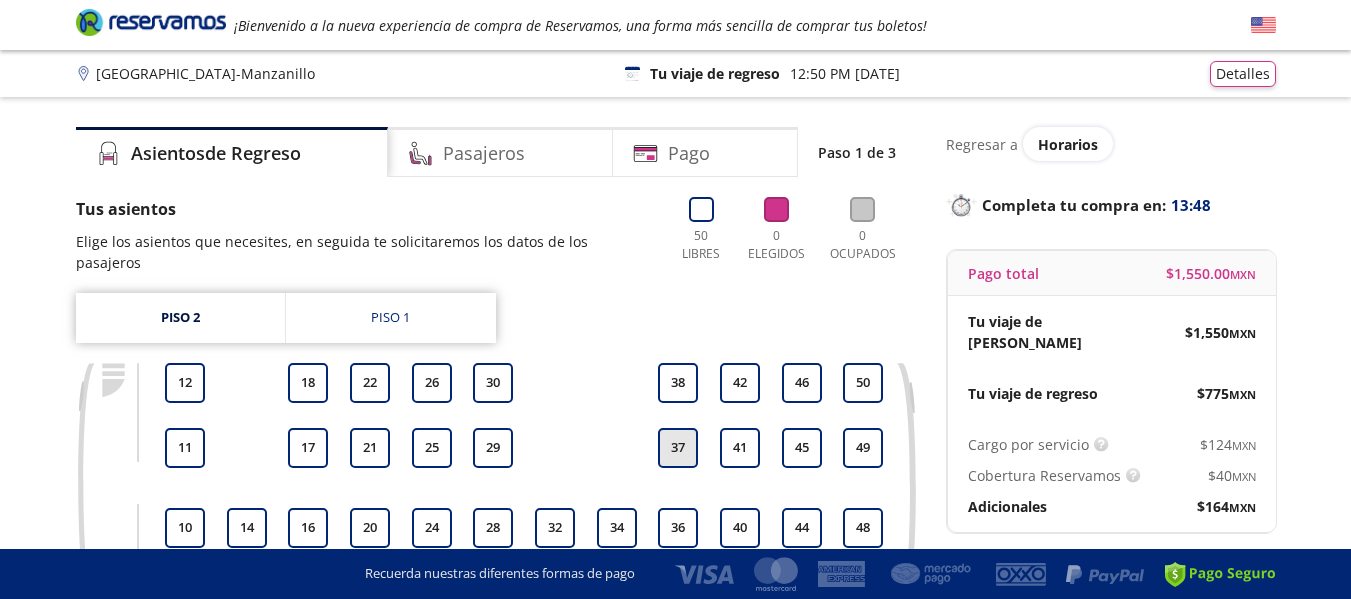 click on "37" at bounding box center (678, 448) 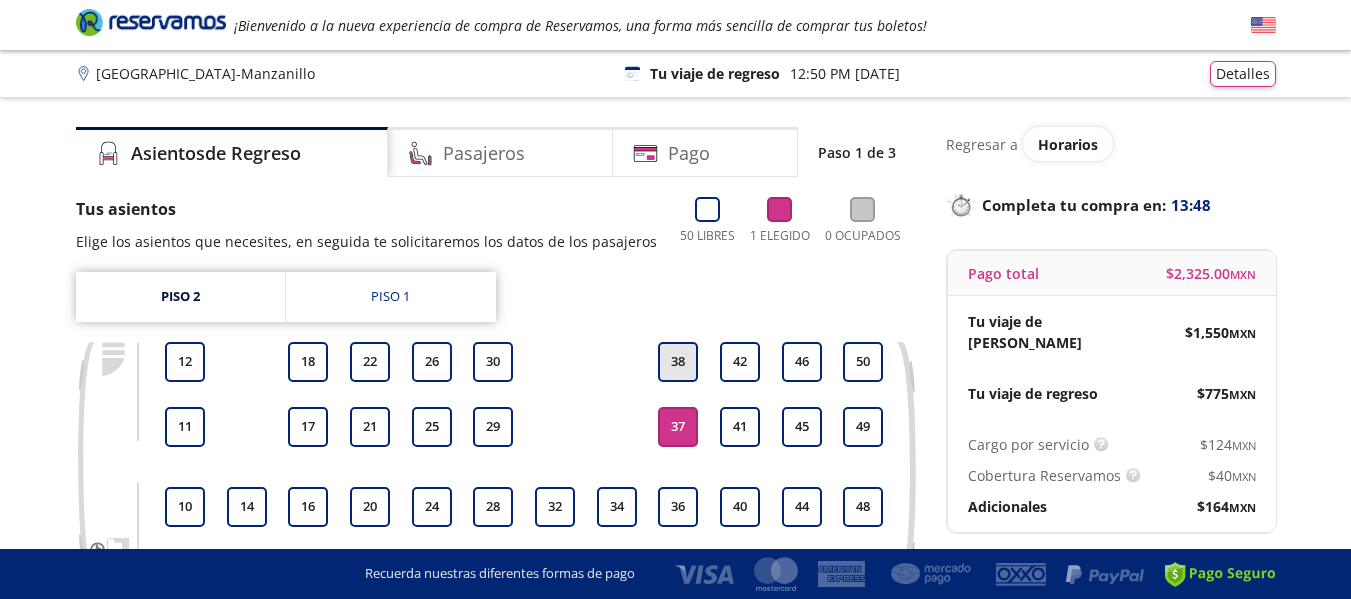 click on "38" at bounding box center (678, 362) 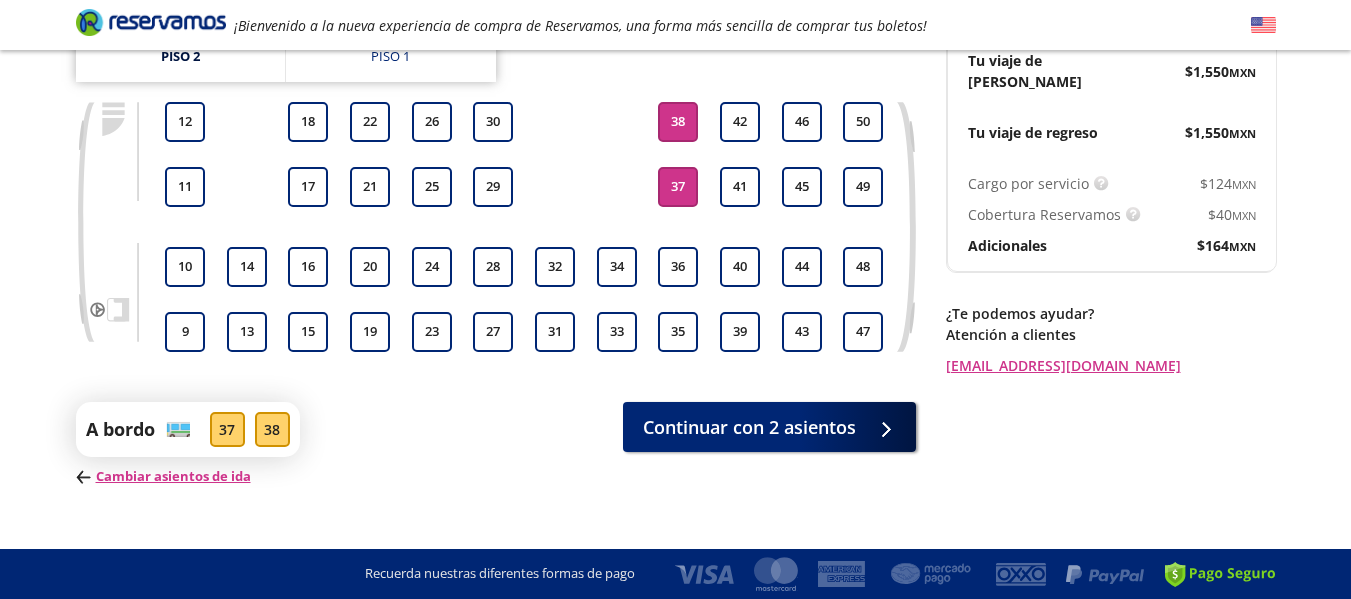 scroll, scrollTop: 269, scrollLeft: 0, axis: vertical 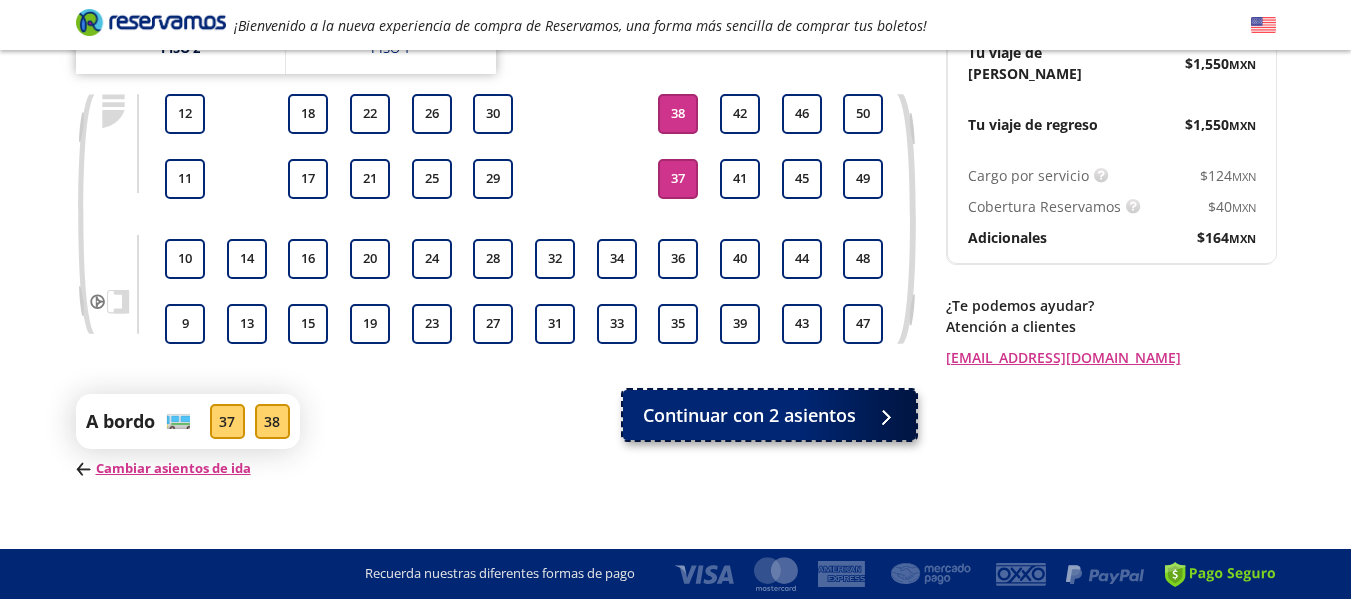 click 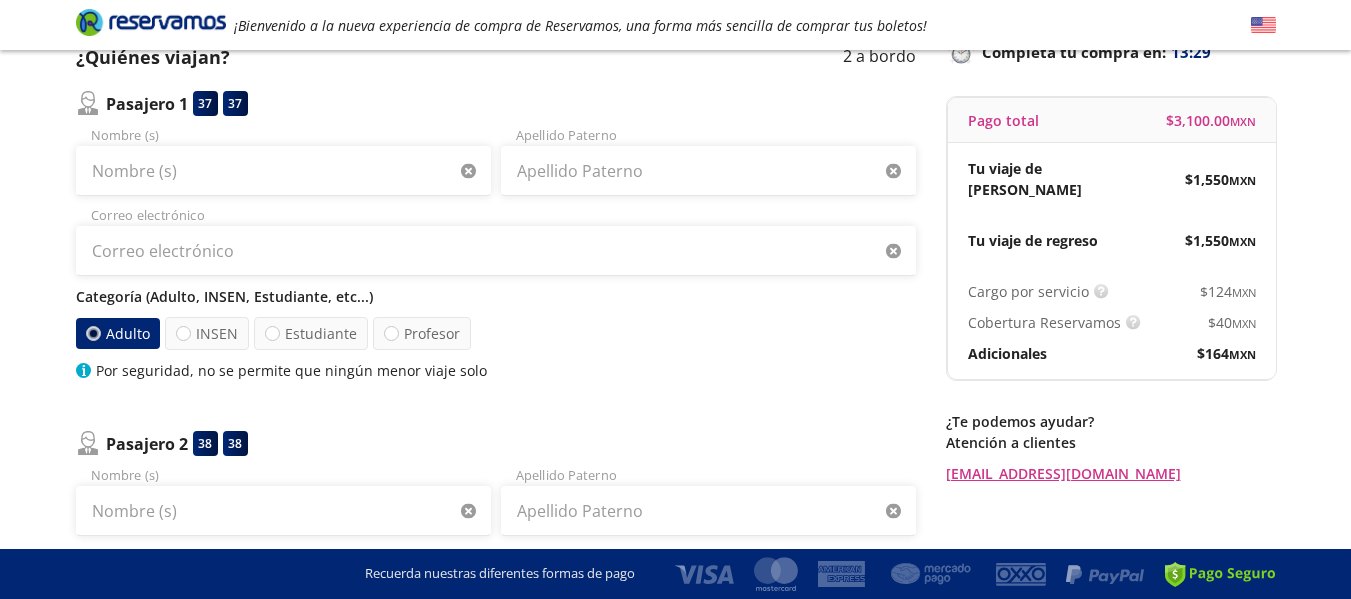 scroll, scrollTop: 118, scrollLeft: 0, axis: vertical 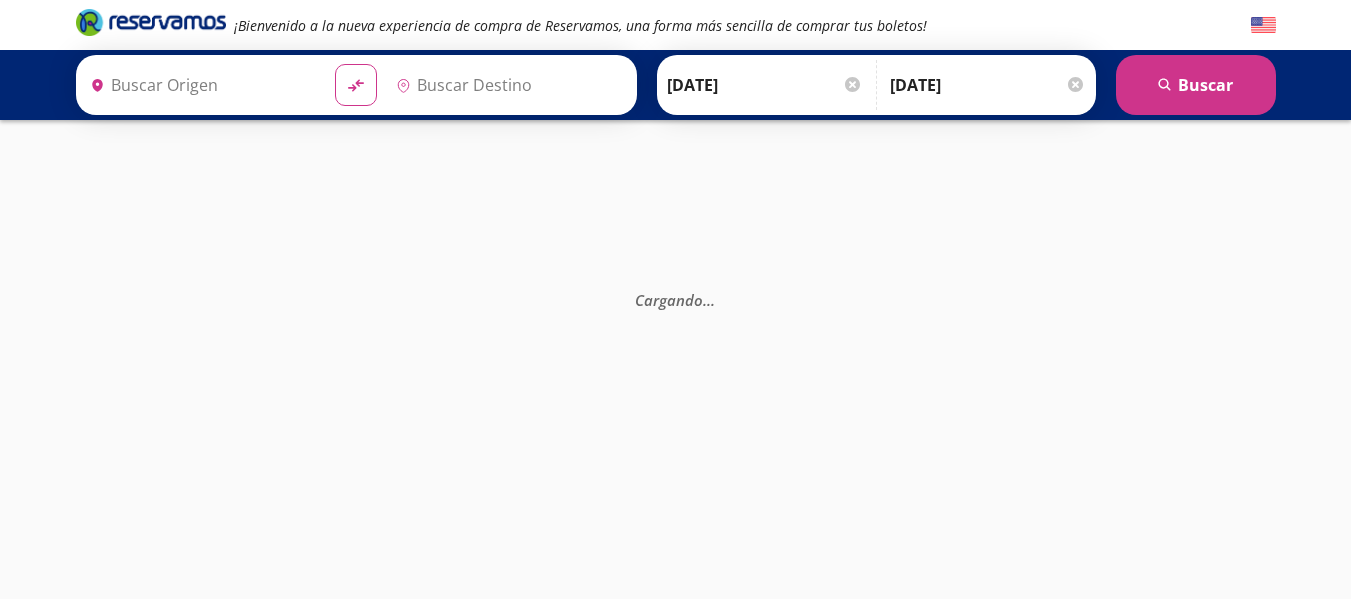 type on "[GEOGRAPHIC_DATA], [GEOGRAPHIC_DATA]" 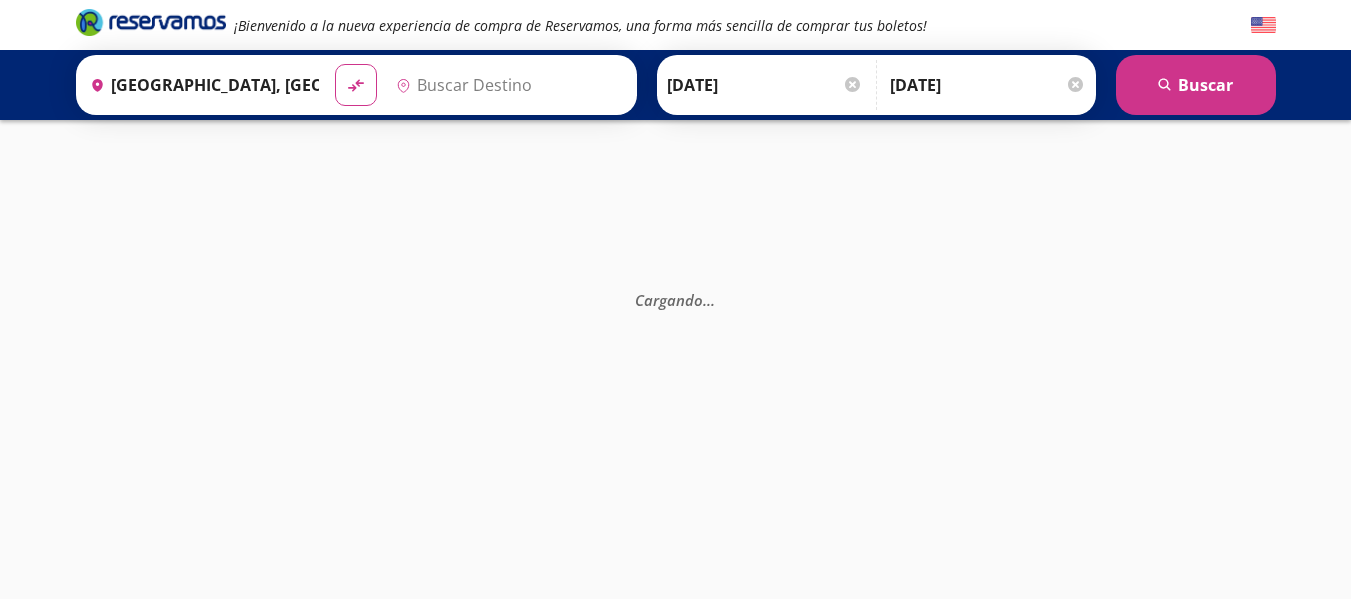 type on "Central de Autobuses, [GEOGRAPHIC_DATA]" 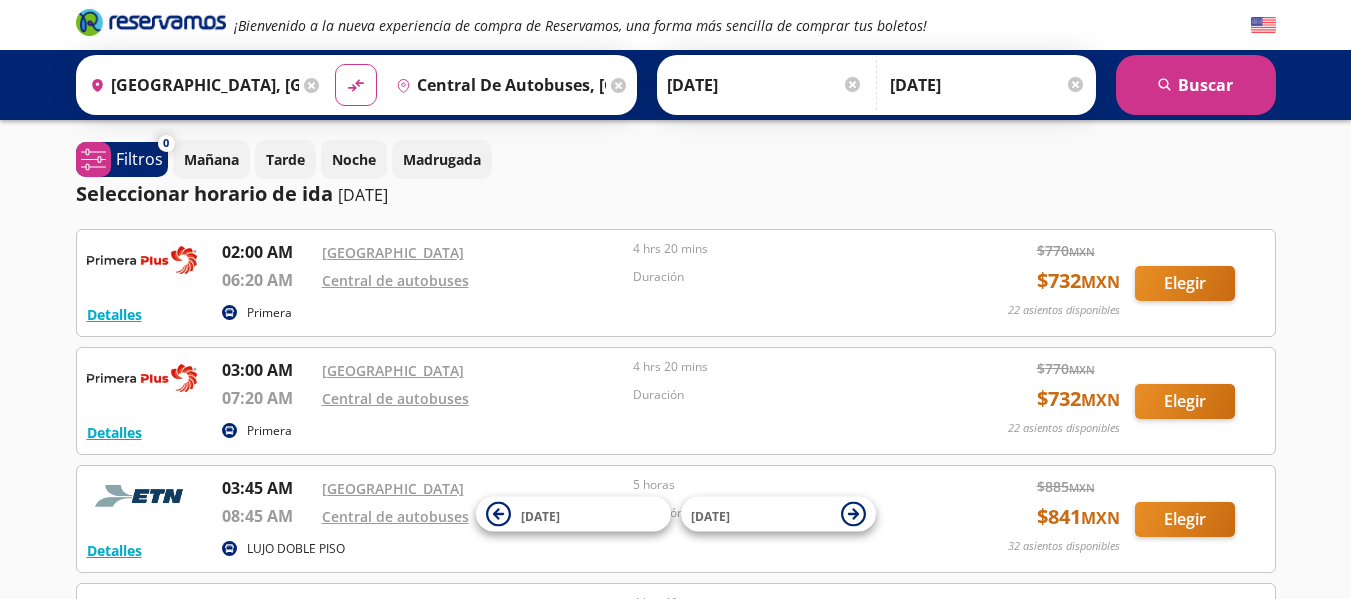click on "Seleccionar horario de ida  [DATE]" at bounding box center (676, 194) 